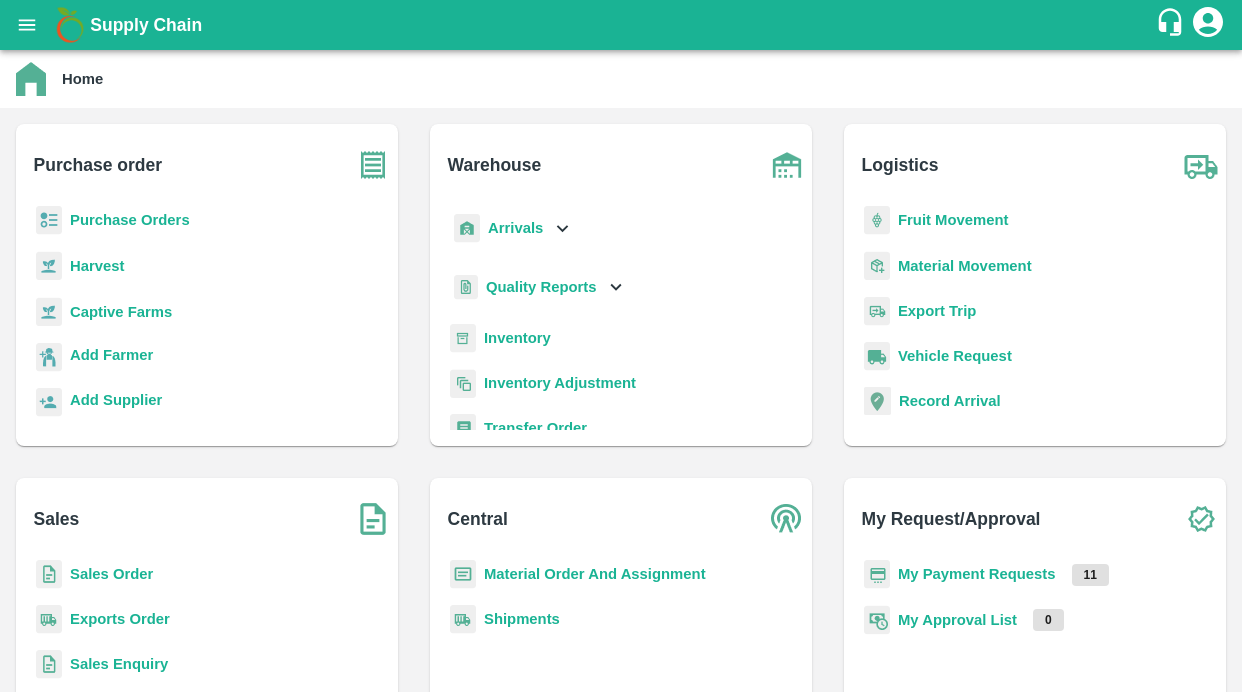 scroll, scrollTop: 0, scrollLeft: 0, axis: both 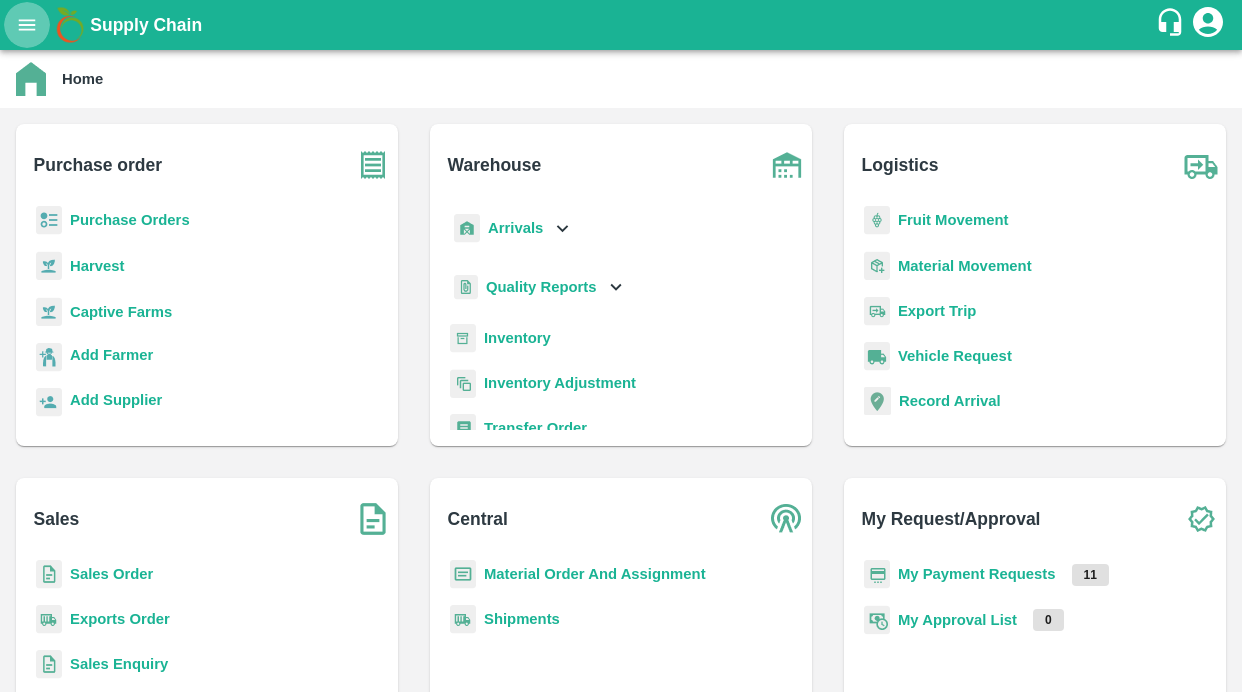 click at bounding box center (27, 25) 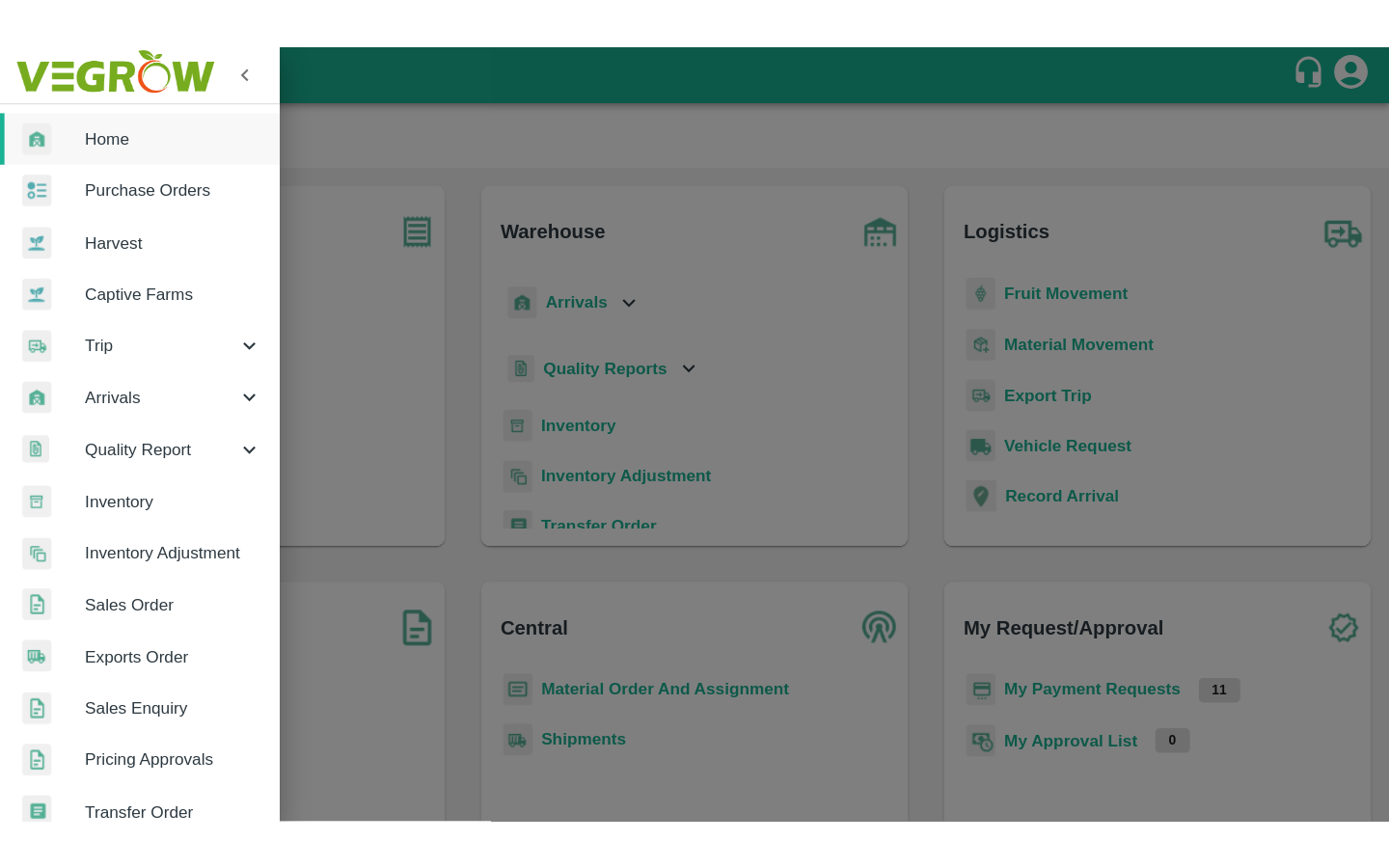 scroll, scrollTop: 431, scrollLeft: 0, axis: vertical 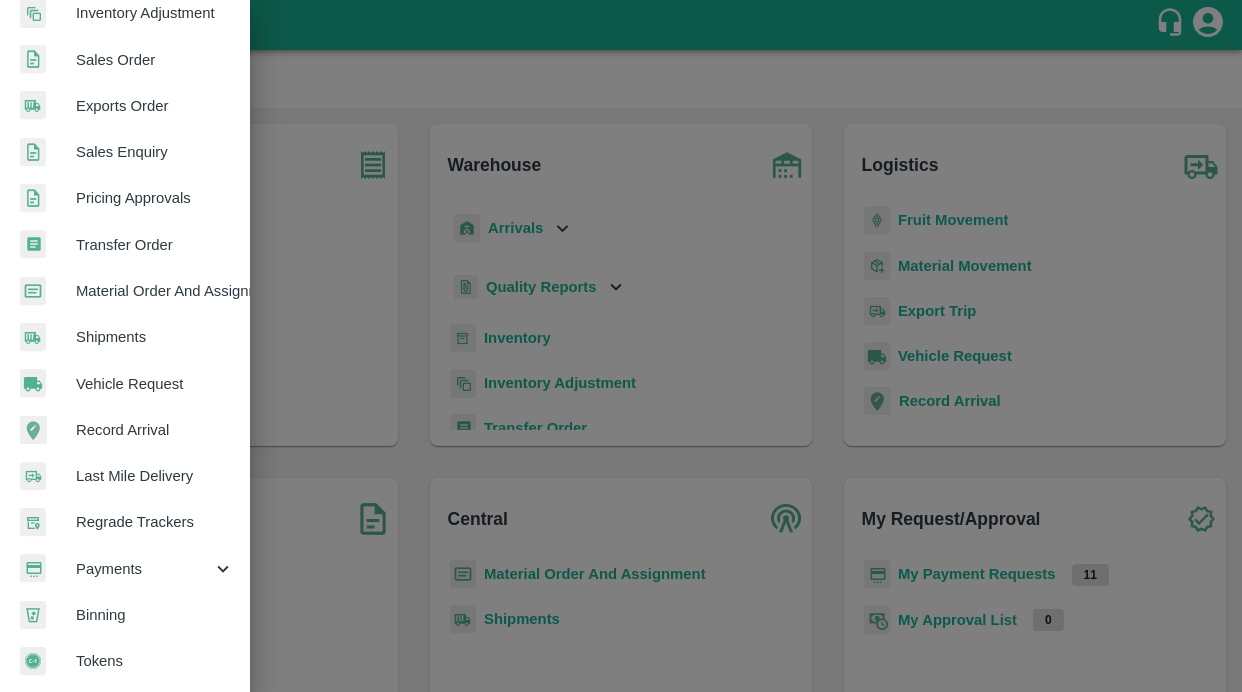 click on "Payments" at bounding box center (144, 569) 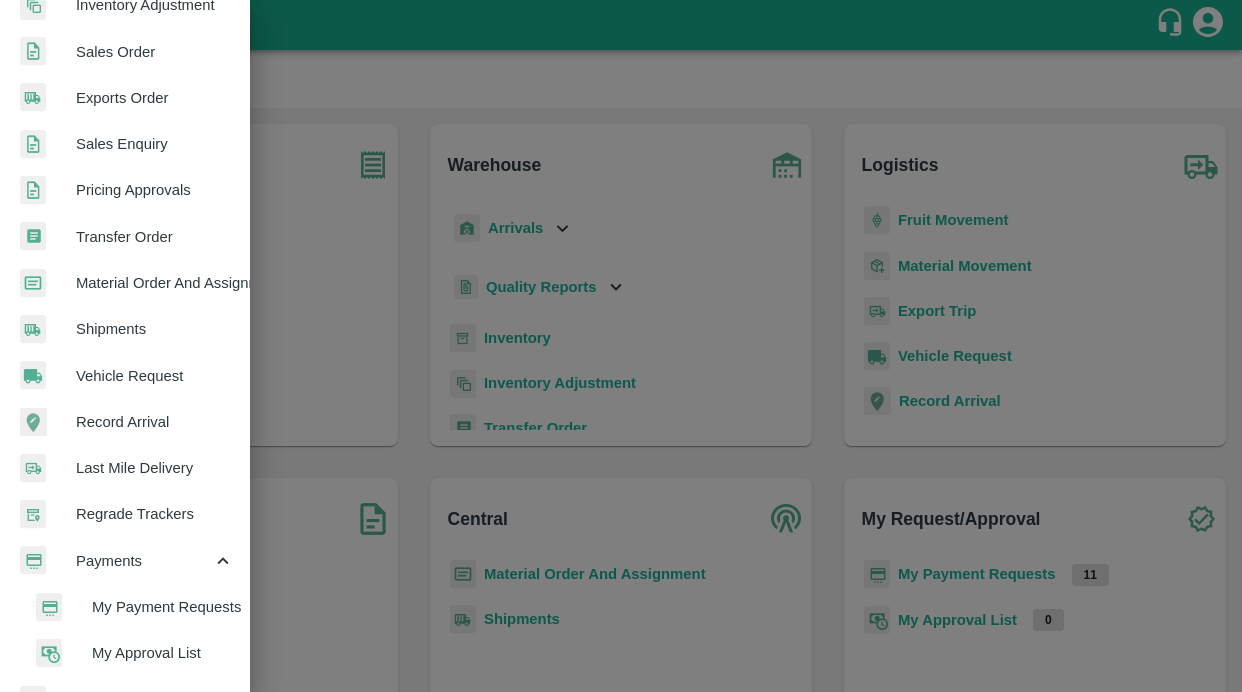 click on "My Payment Requests" at bounding box center (163, 607) 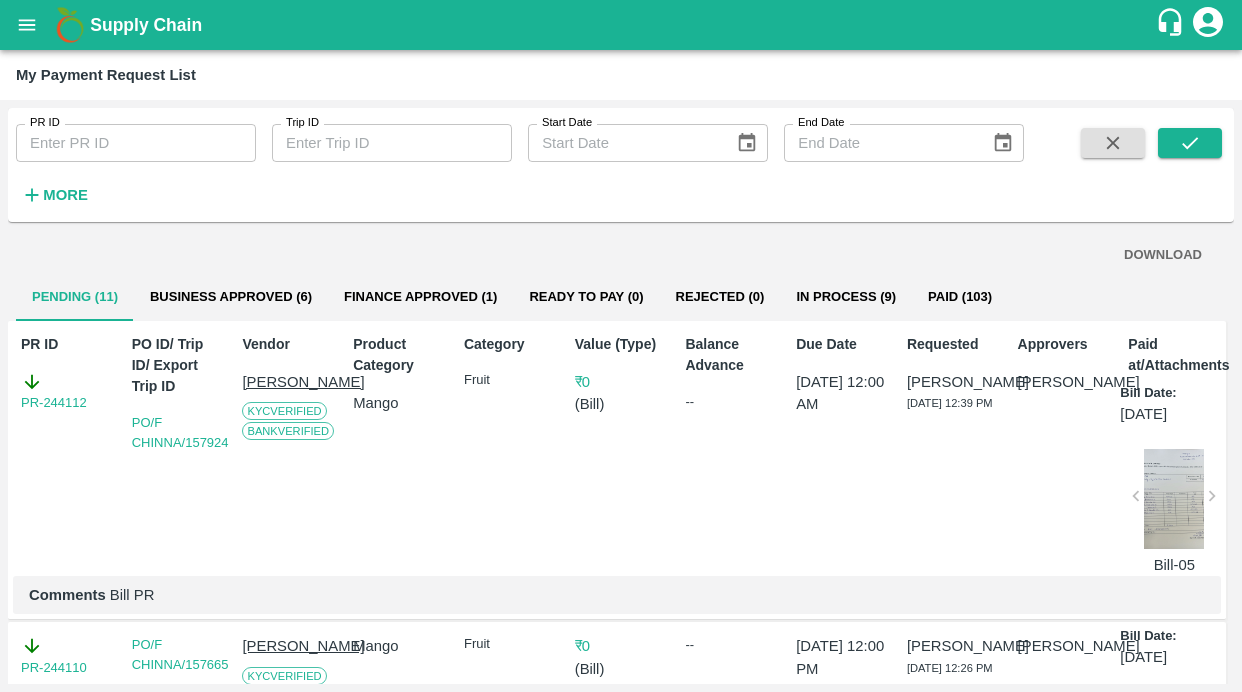 click on "Finance Approved (1)" at bounding box center (420, 297) 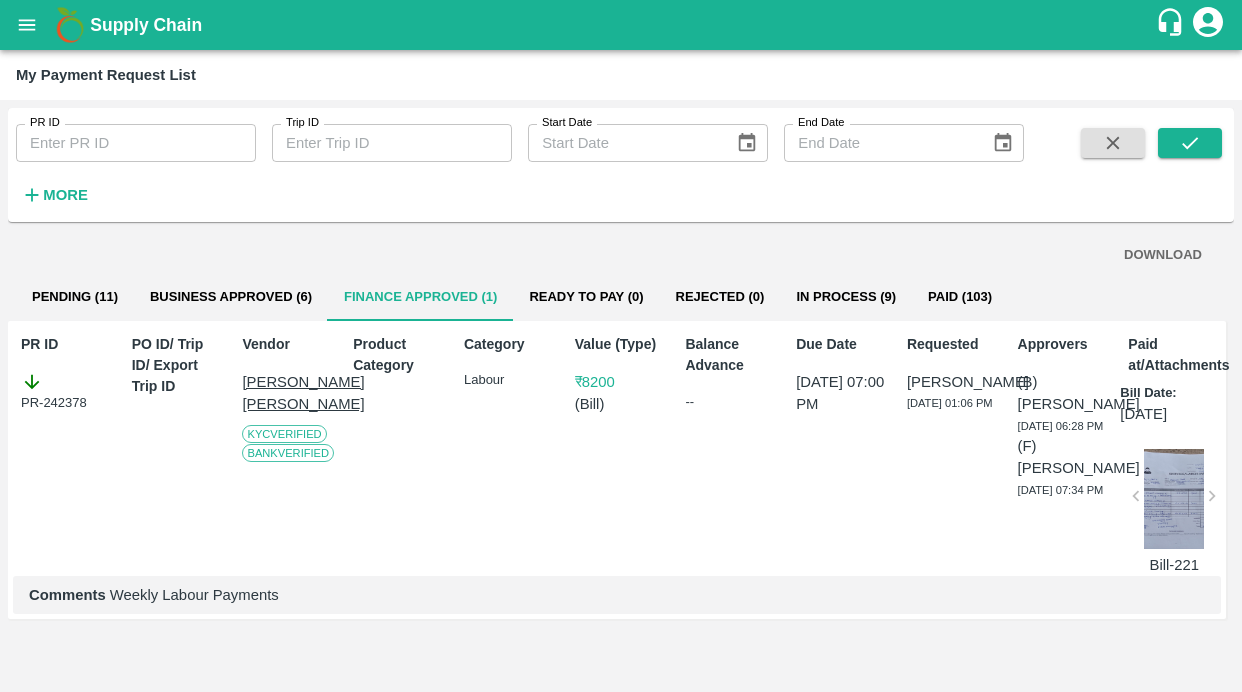 click on "Business Approved (6)" at bounding box center (231, 297) 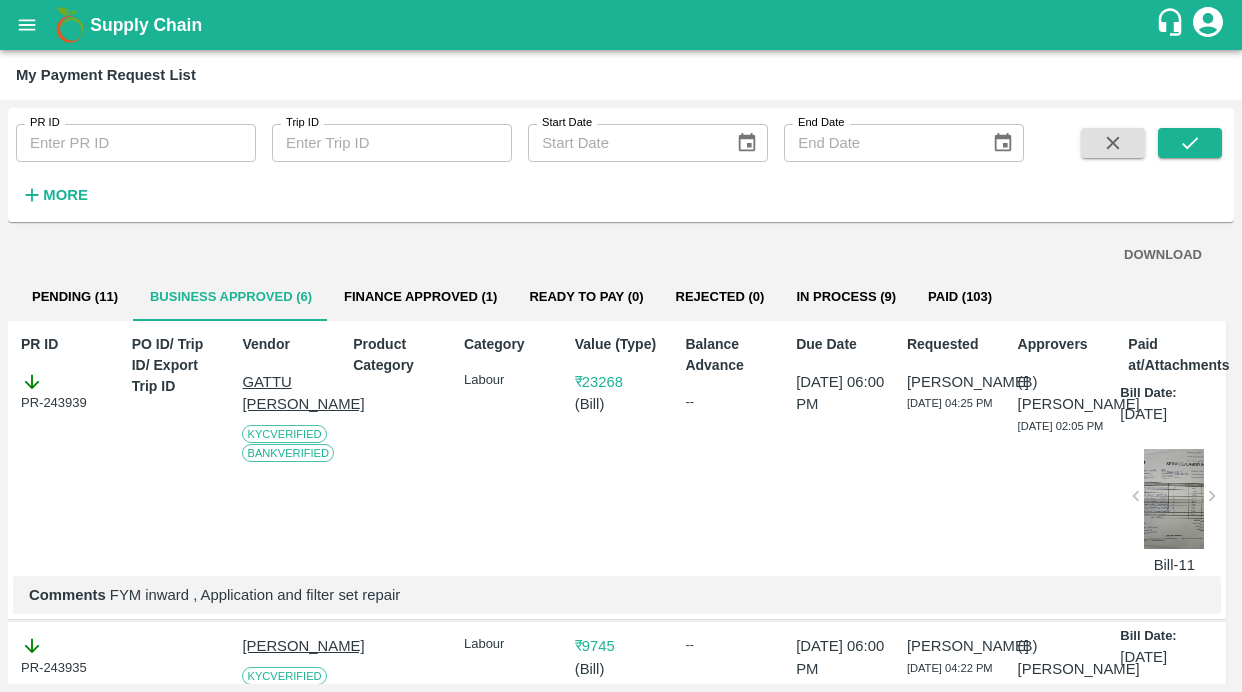 click on "Finance Approved (1)" at bounding box center (420, 297) 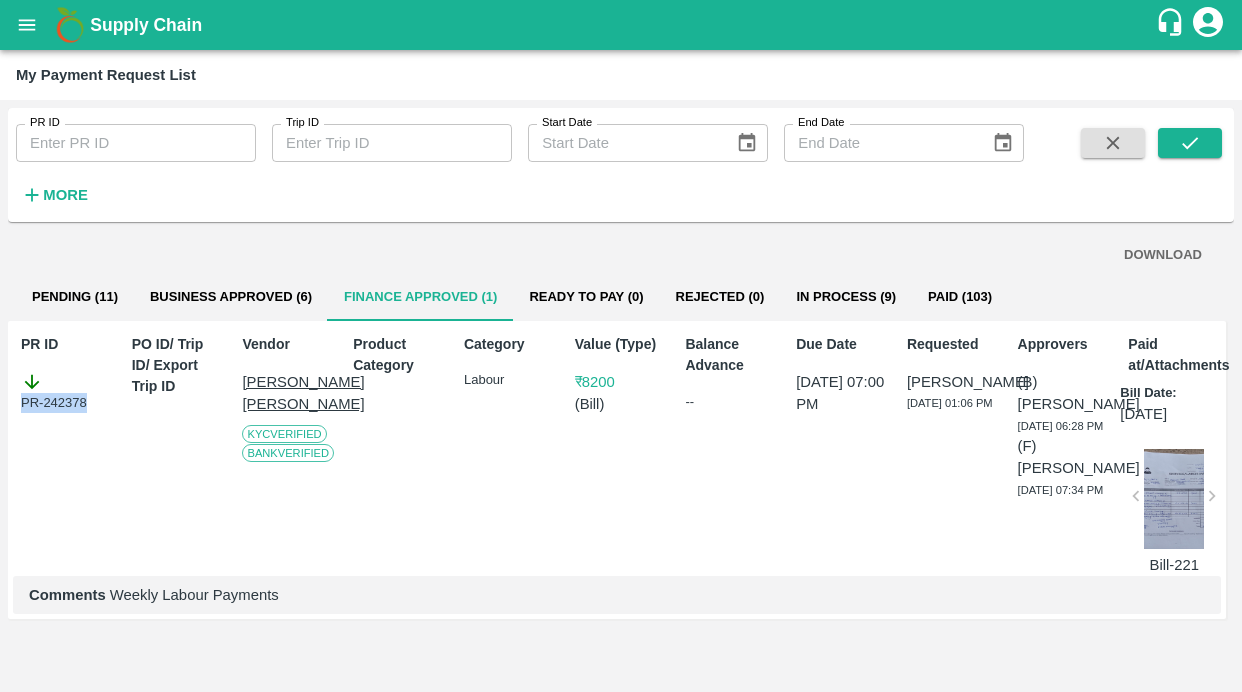 drag, startPoint x: 108, startPoint y: 399, endPoint x: 19, endPoint y: 399, distance: 89 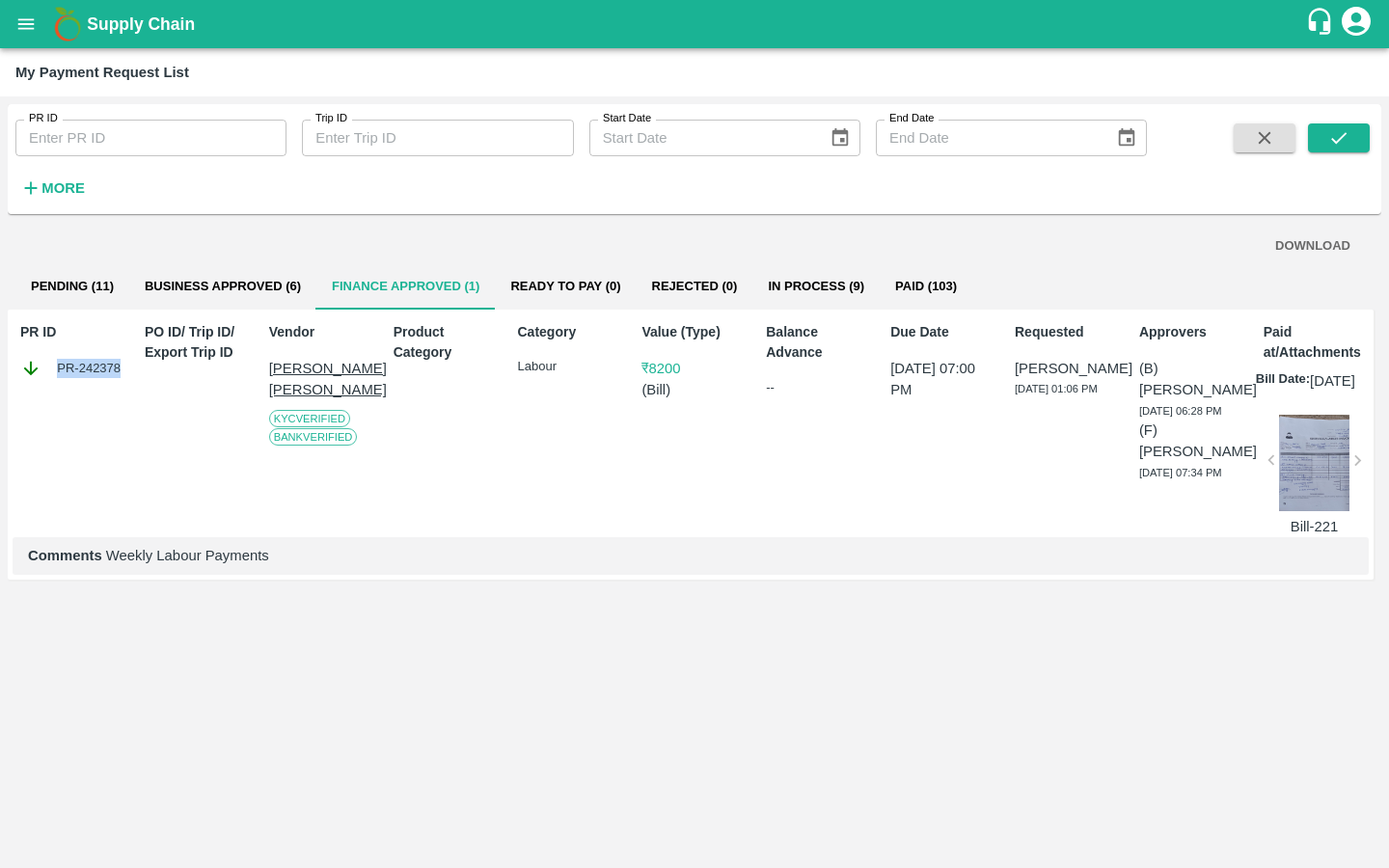 click on "Business Approved (6)" at bounding box center [223, 286] 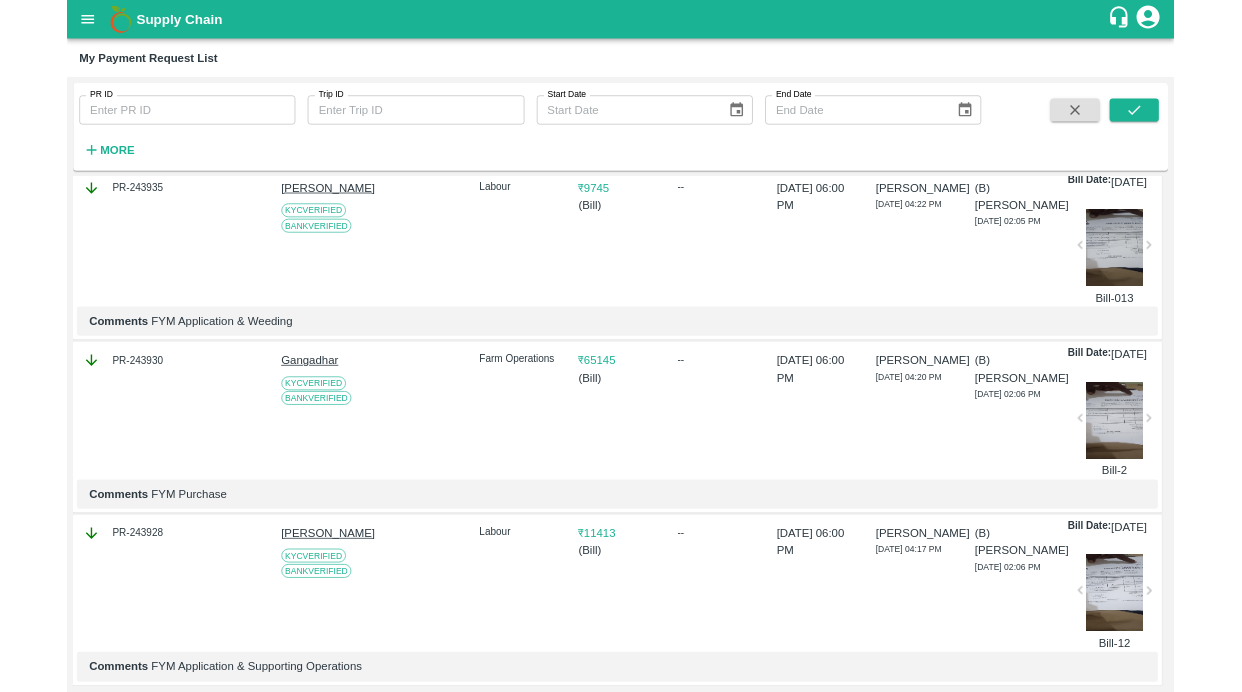 scroll, scrollTop: 0, scrollLeft: 0, axis: both 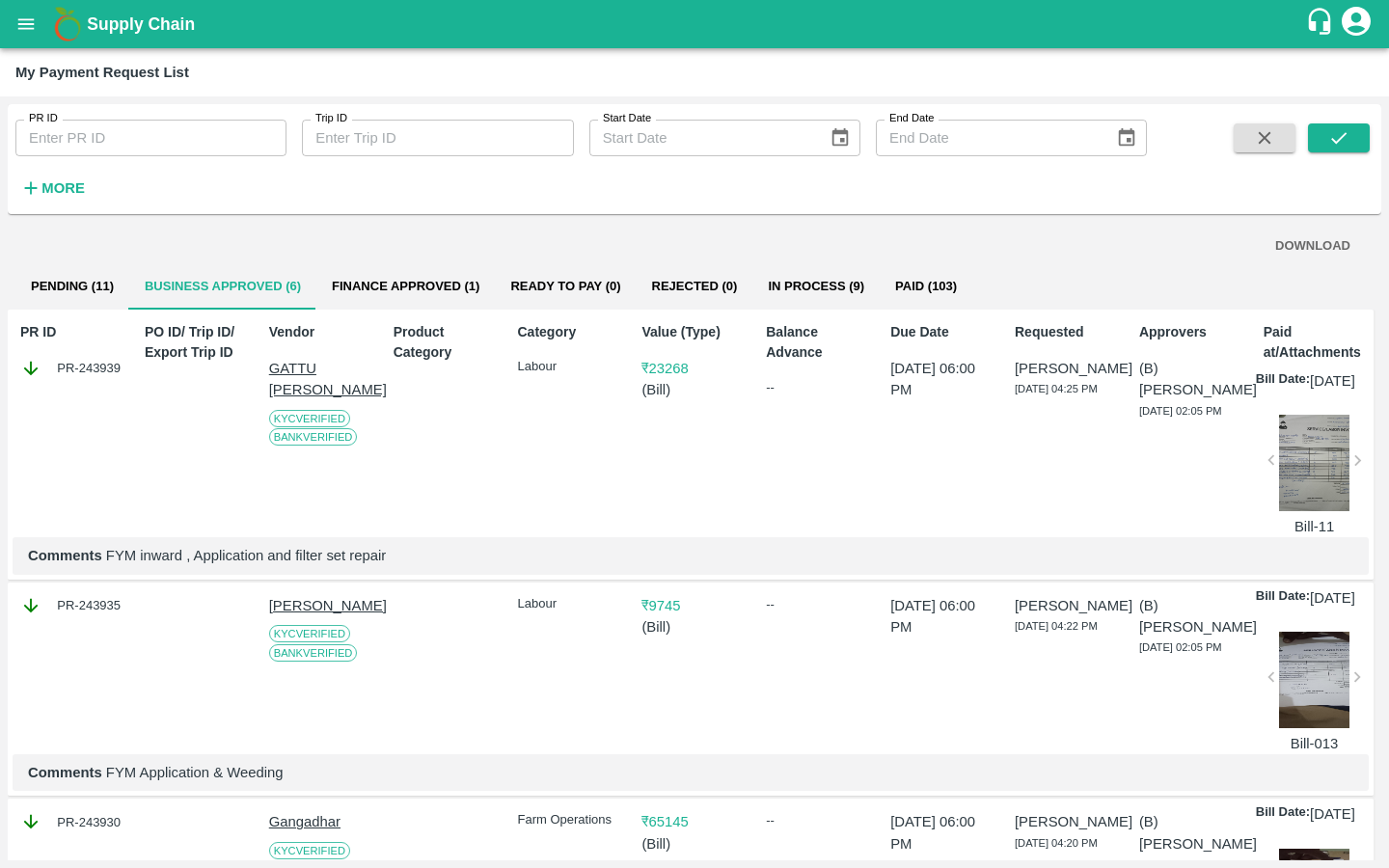 click on "PR-243939" at bounding box center (72, 368) 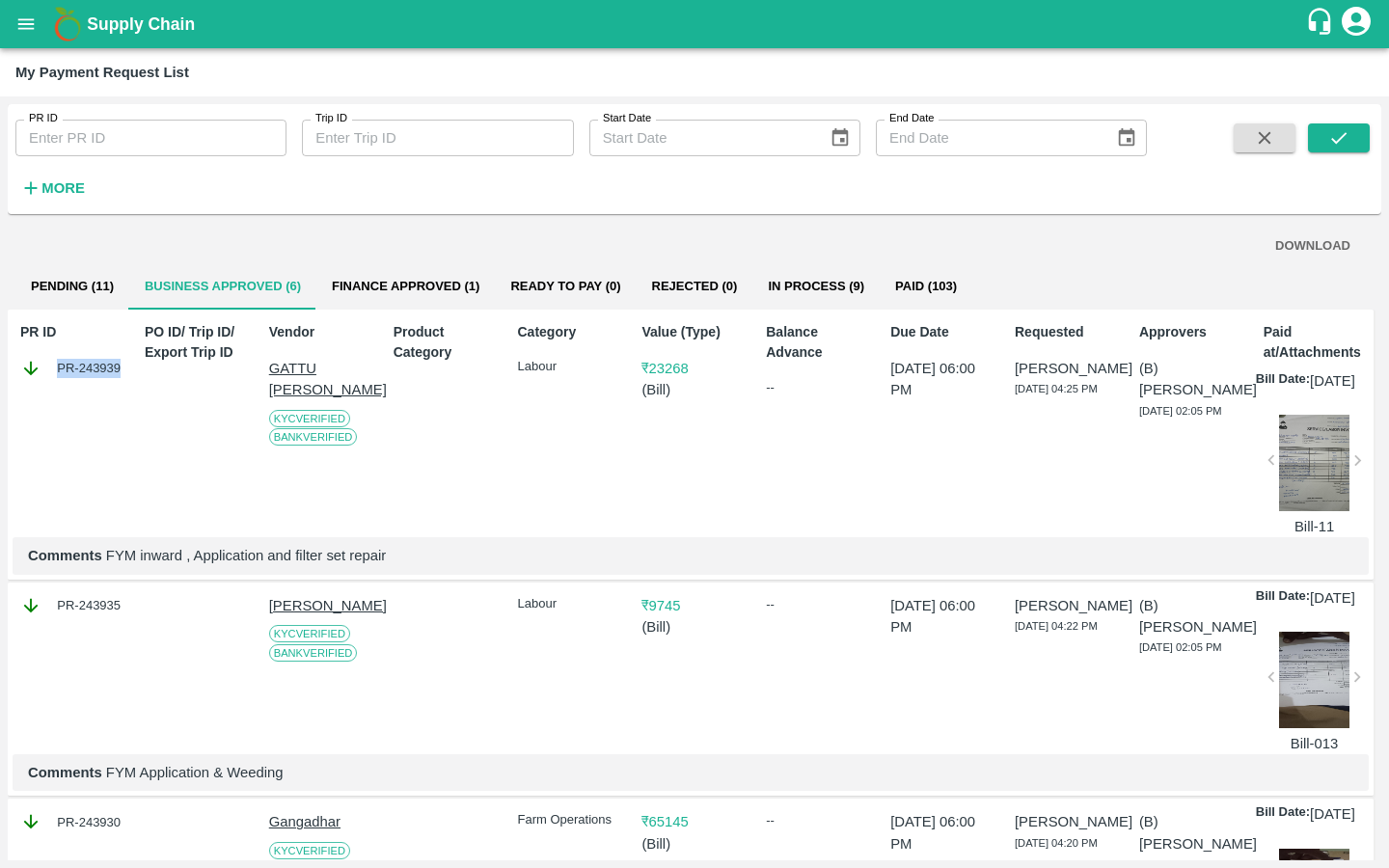 drag, startPoint x: 123, startPoint y: 370, endPoint x: 94, endPoint y: 370, distance: 29 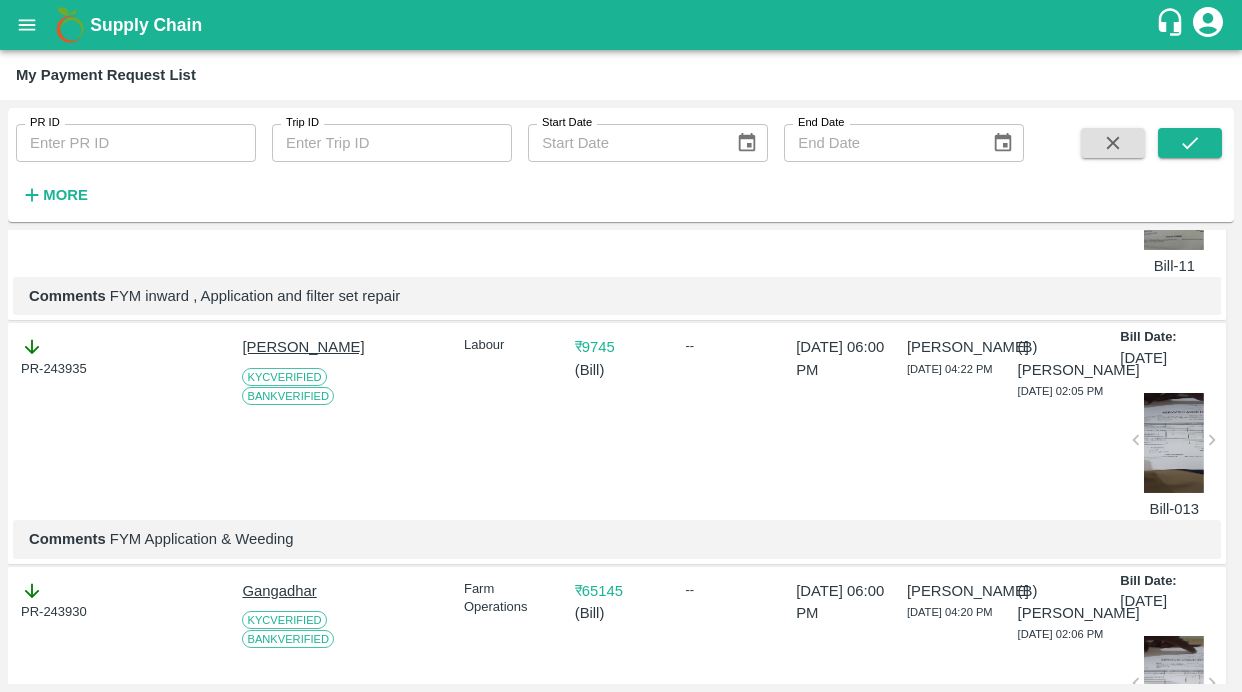 scroll, scrollTop: 305, scrollLeft: 0, axis: vertical 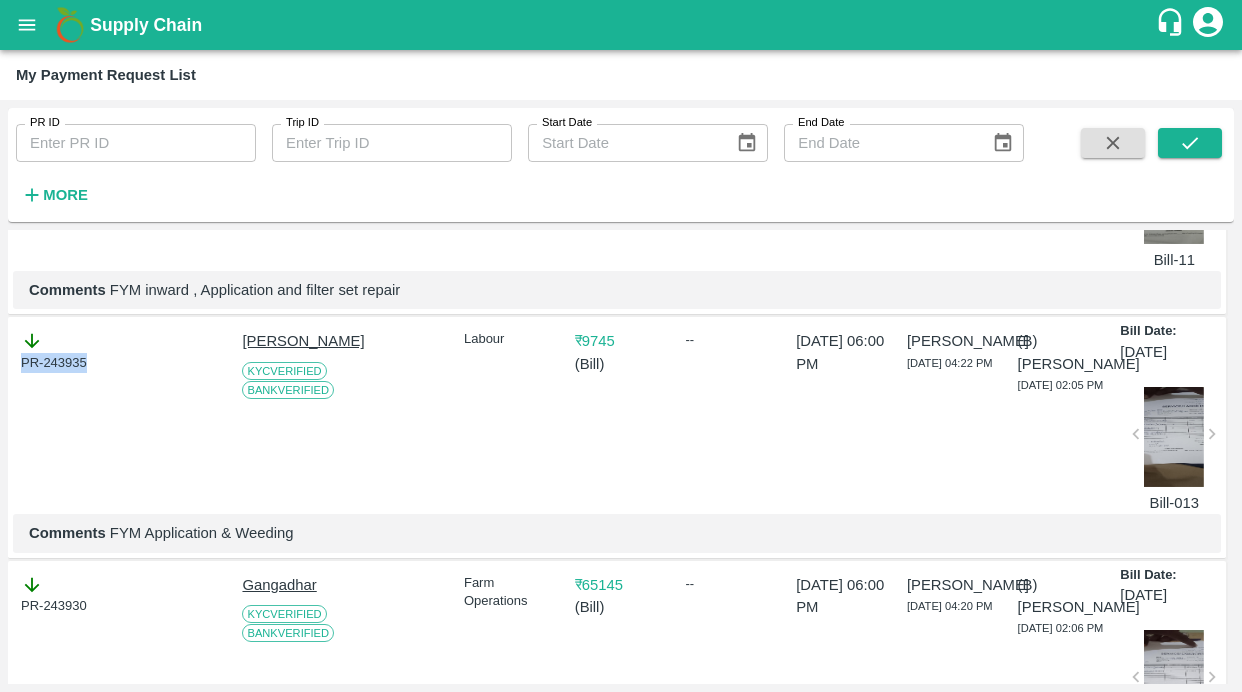 drag, startPoint x: 112, startPoint y: 378, endPoint x: -34, endPoint y: 378, distance: 146 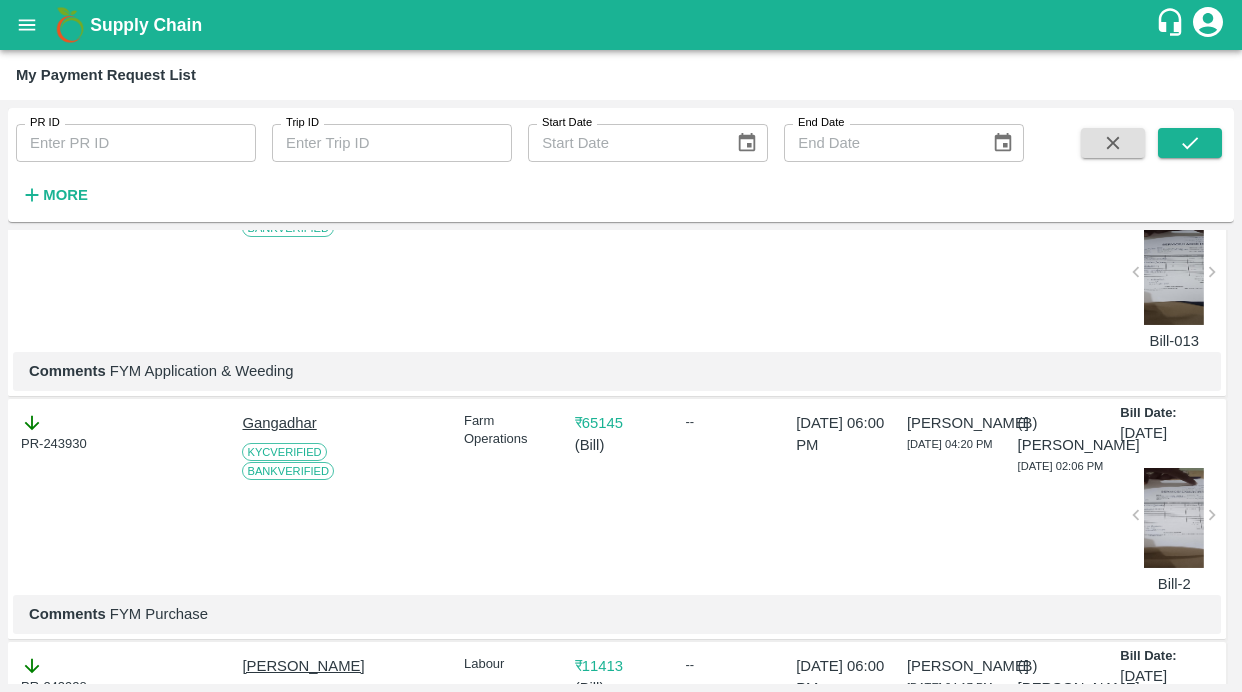 scroll, scrollTop: 487, scrollLeft: 0, axis: vertical 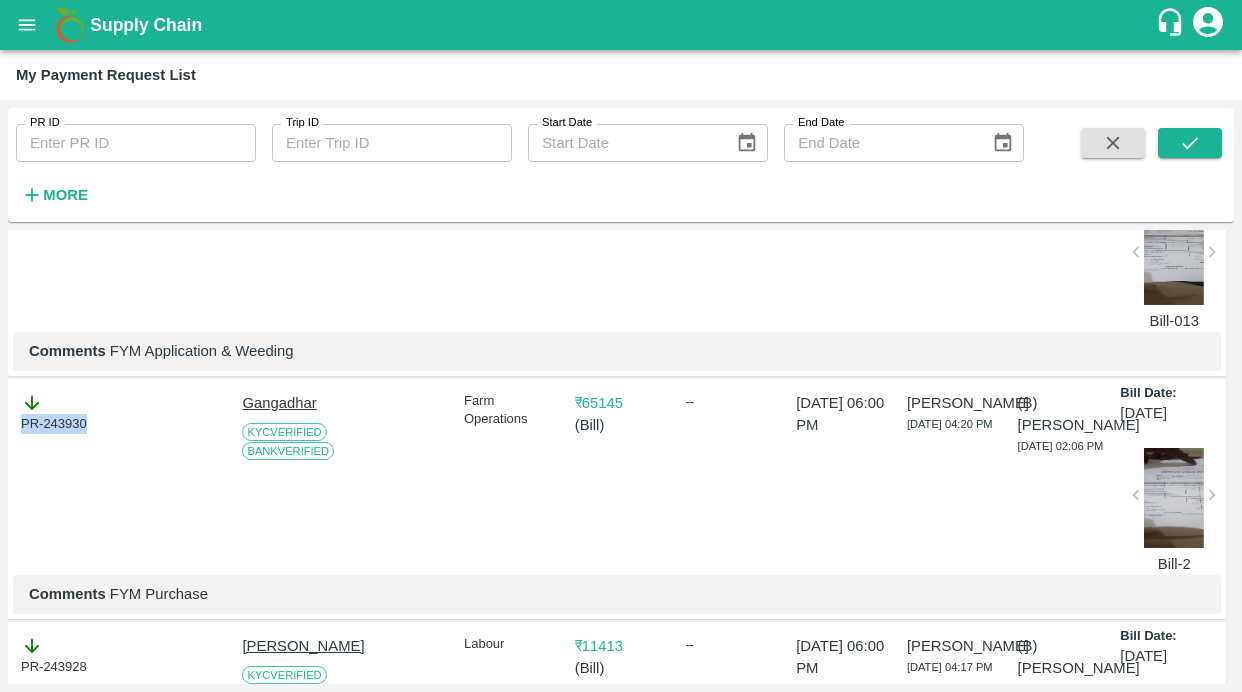 drag, startPoint x: 103, startPoint y: 450, endPoint x: -32, endPoint y: 449, distance: 135.00371 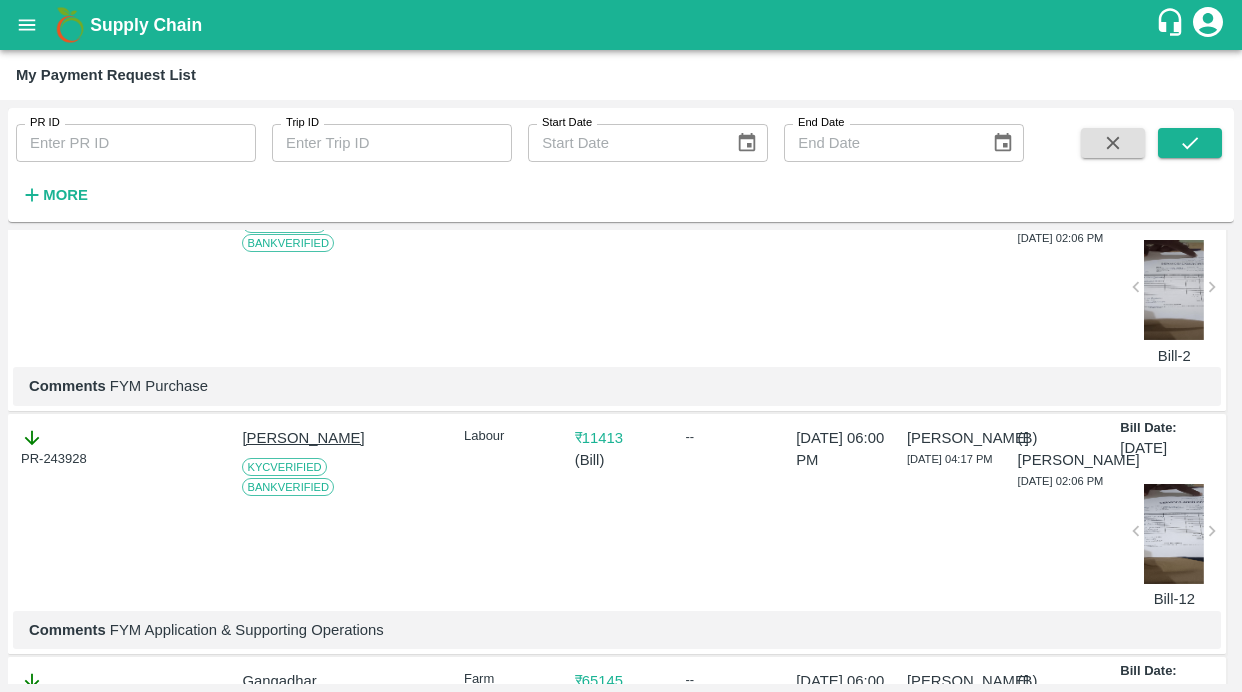 scroll, scrollTop: 738, scrollLeft: 0, axis: vertical 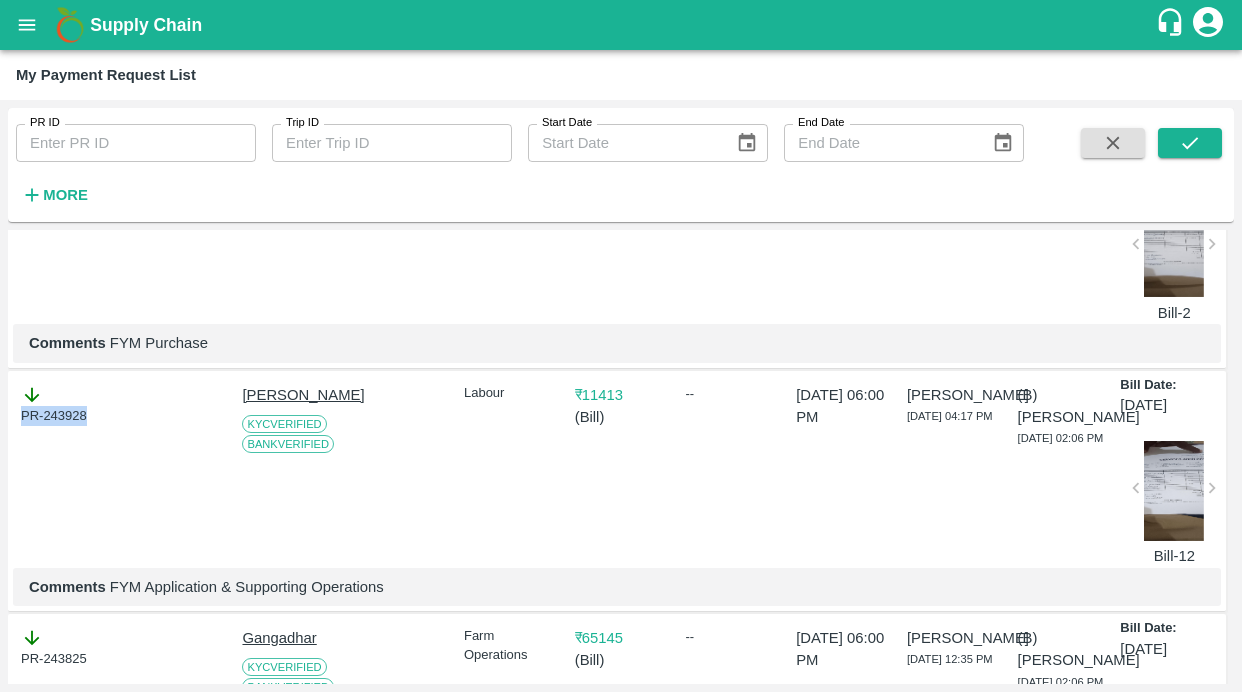 drag, startPoint x: 107, startPoint y: 434, endPoint x: -30, endPoint y: 434, distance: 137 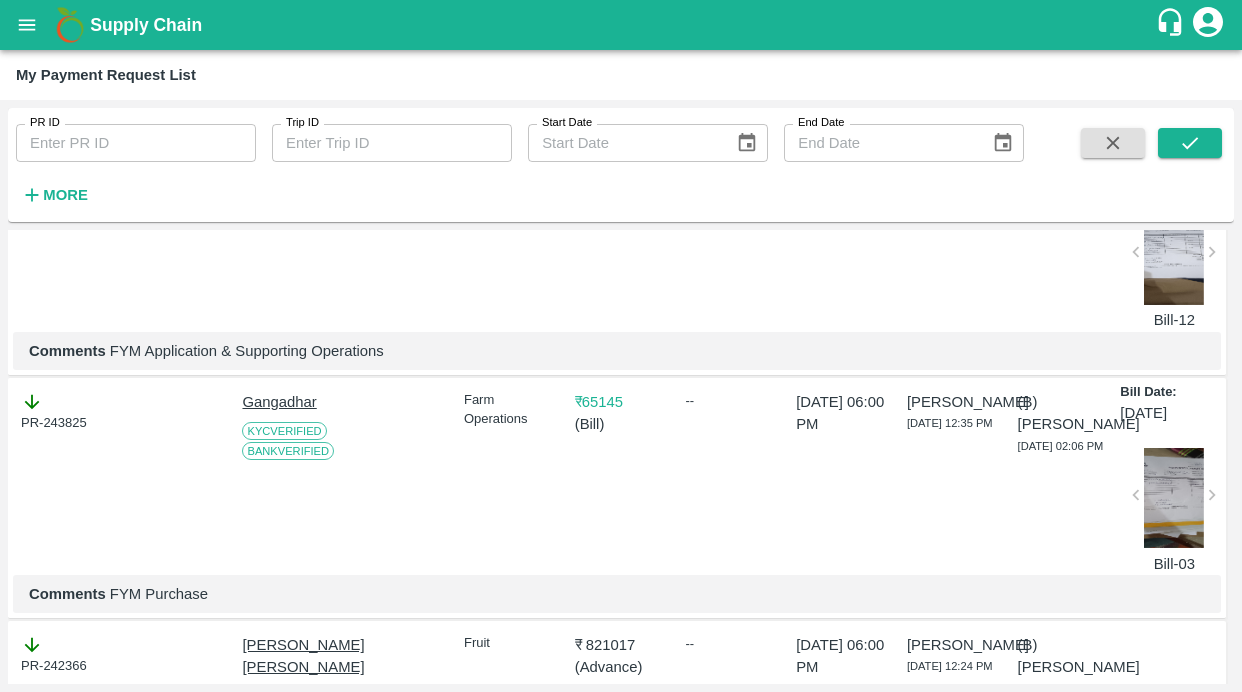 scroll, scrollTop: 986, scrollLeft: 0, axis: vertical 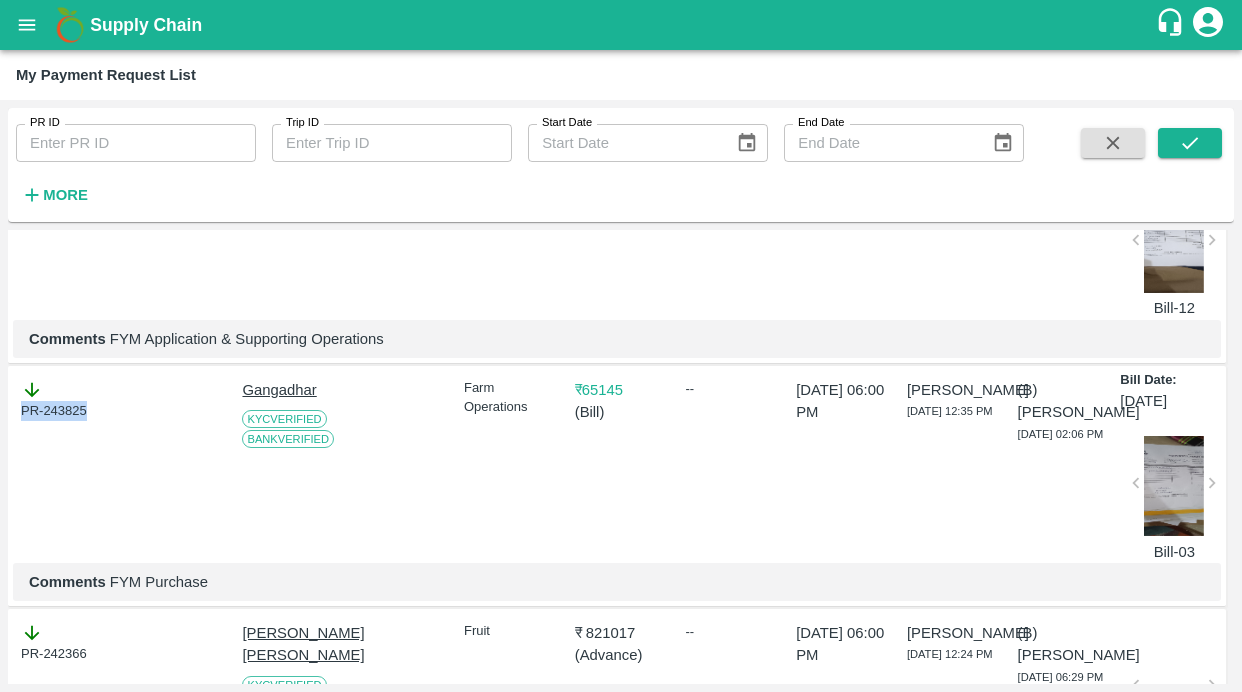 drag, startPoint x: 96, startPoint y: 443, endPoint x: 19, endPoint y: 443, distance: 77 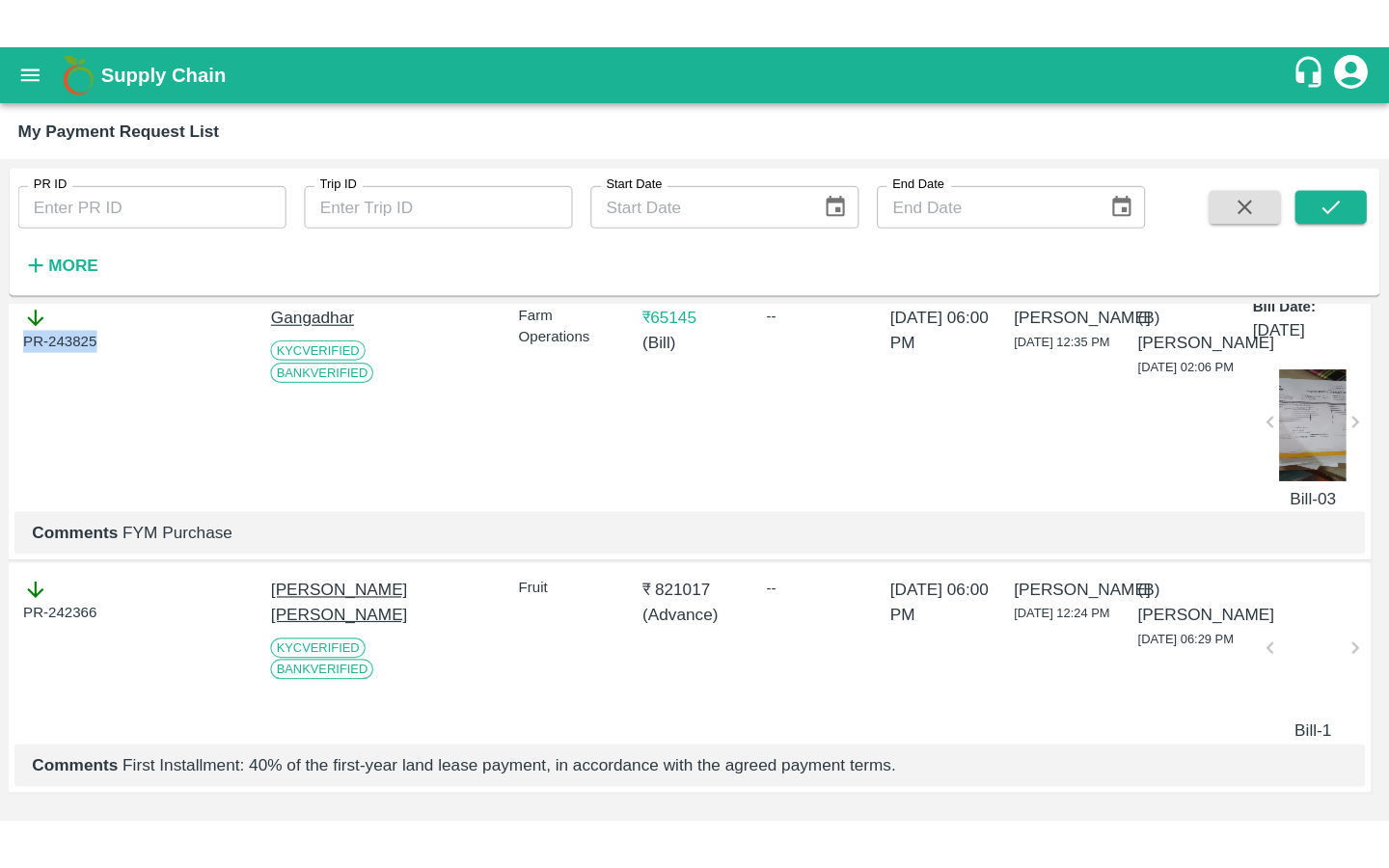 scroll, scrollTop: 1140, scrollLeft: 0, axis: vertical 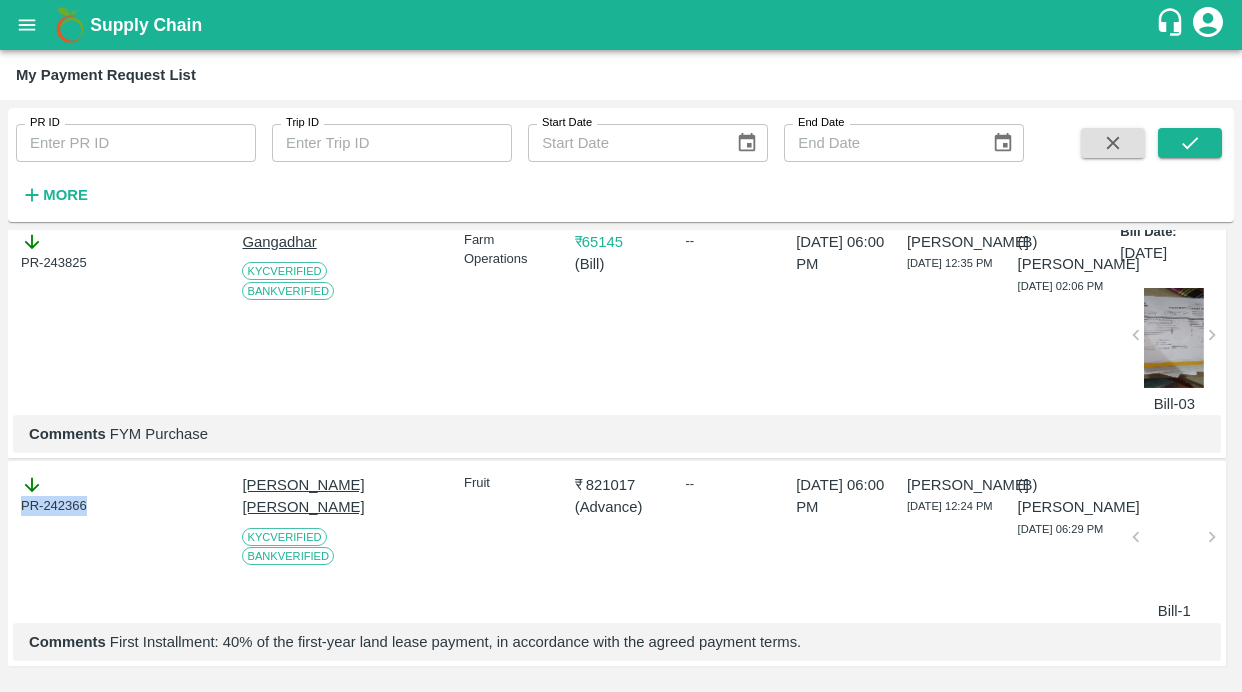 drag, startPoint x: 115, startPoint y: 499, endPoint x: -2, endPoint y: 499, distance: 117 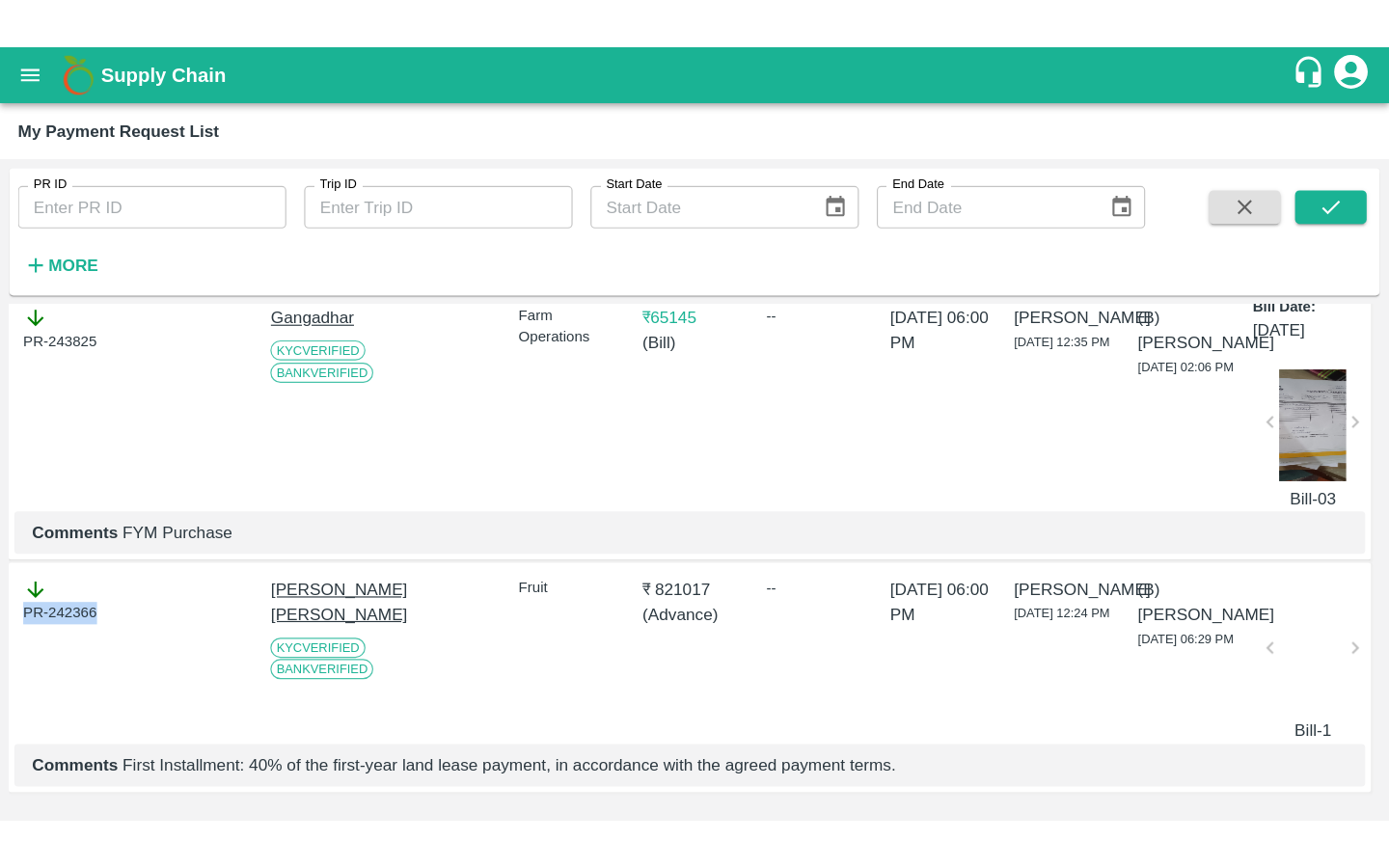 scroll, scrollTop: 939, scrollLeft: 0, axis: vertical 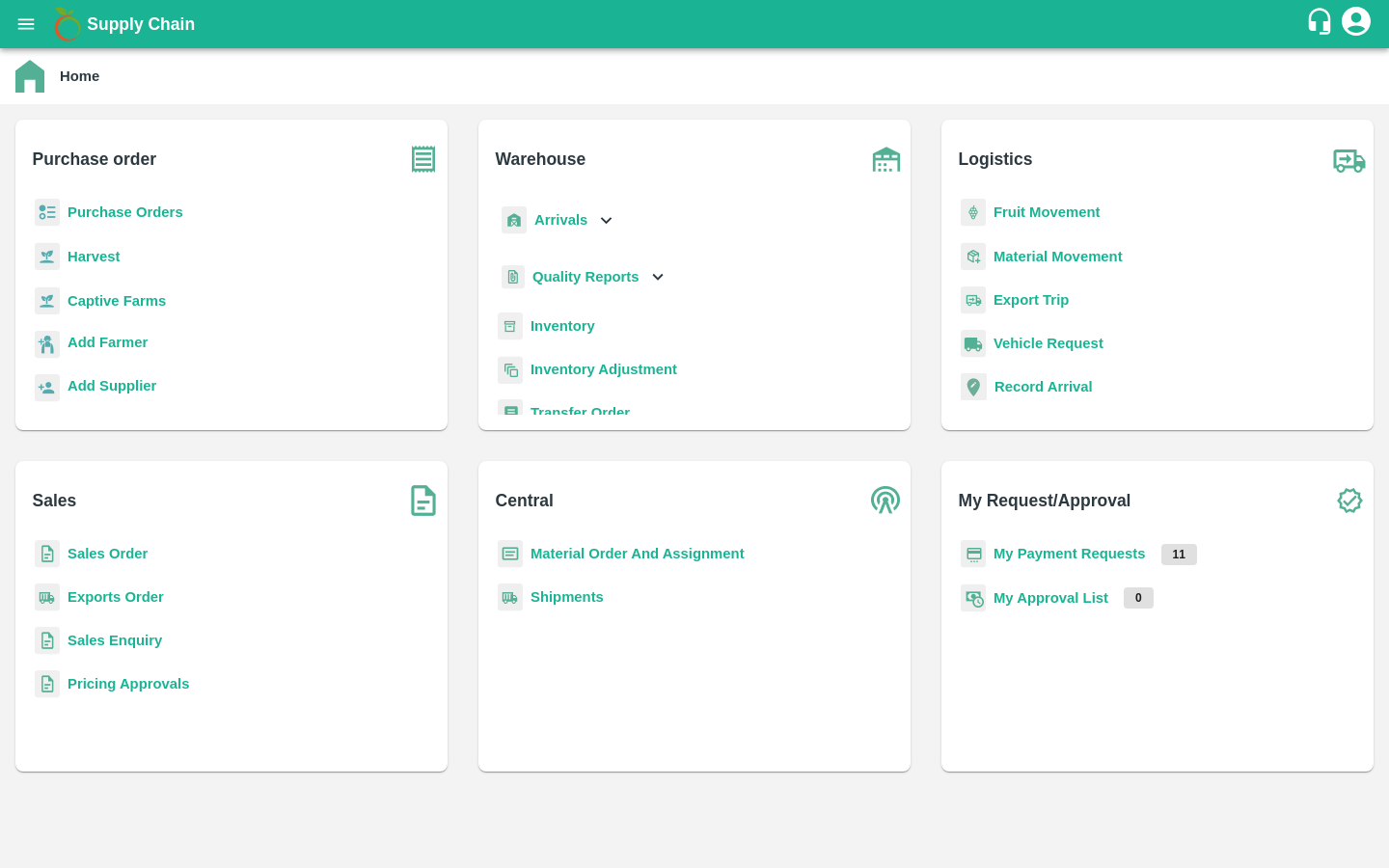 click 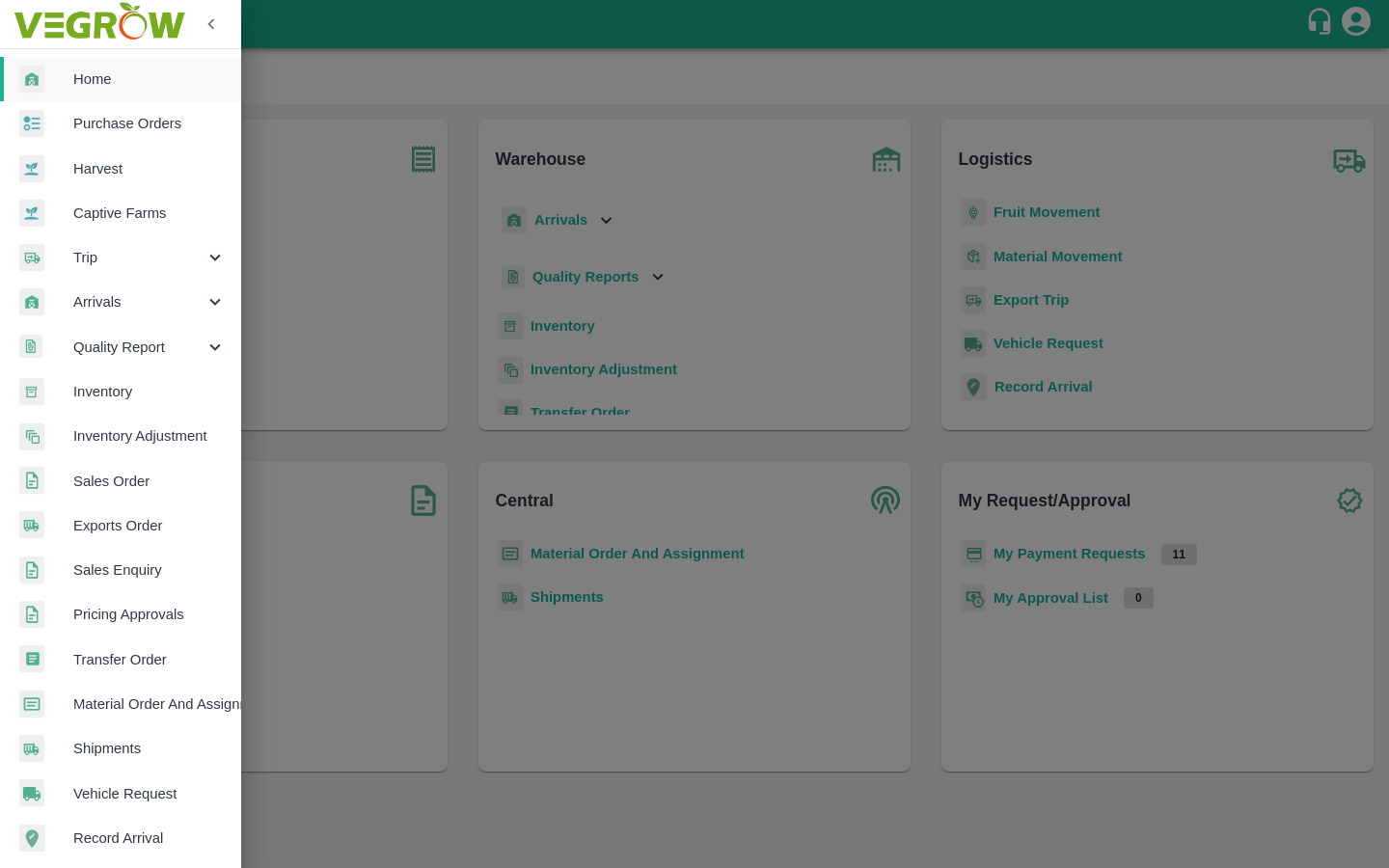 scroll, scrollTop: 231, scrollLeft: 0, axis: vertical 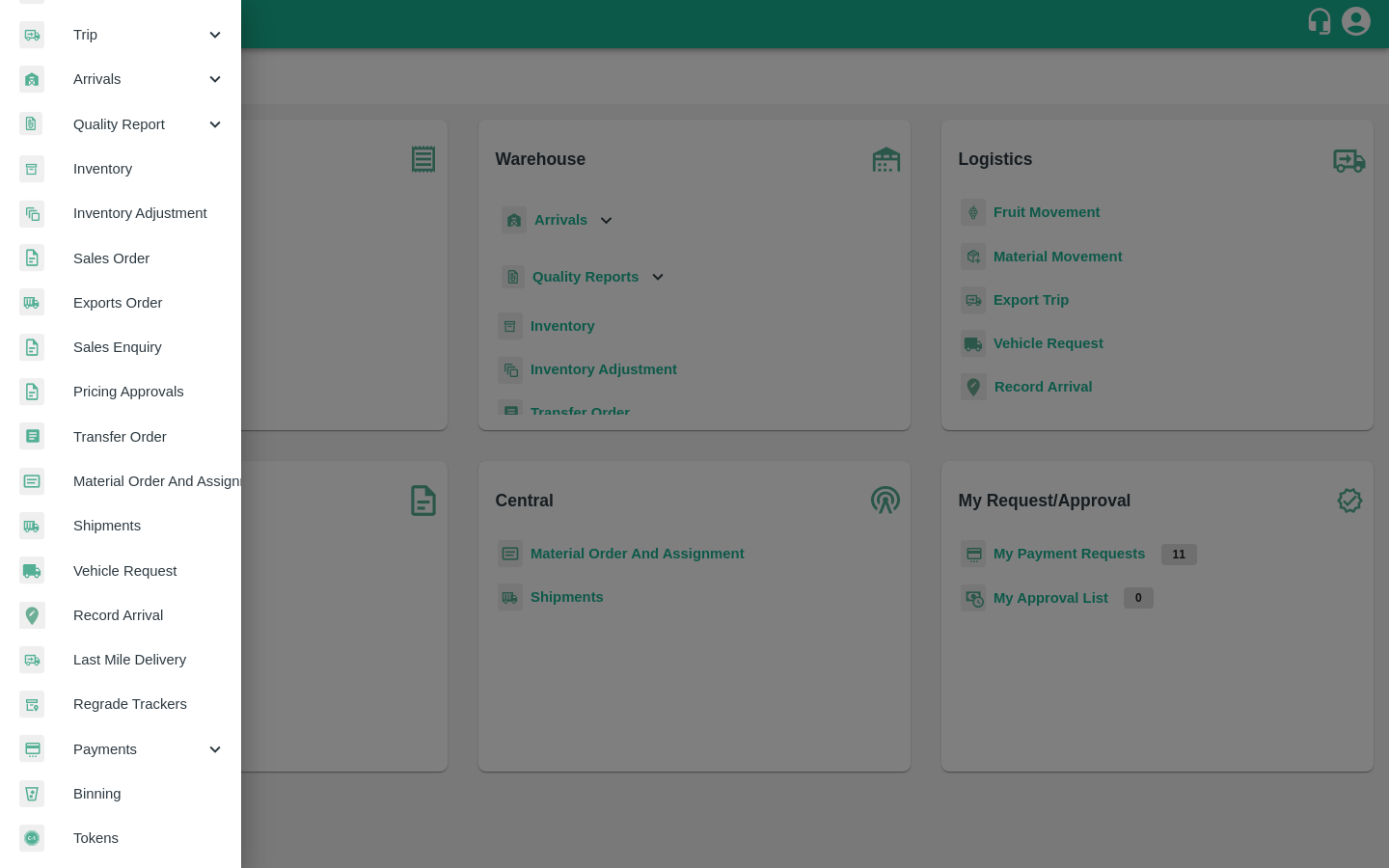 click on "Payments" at bounding box center (139, 749) 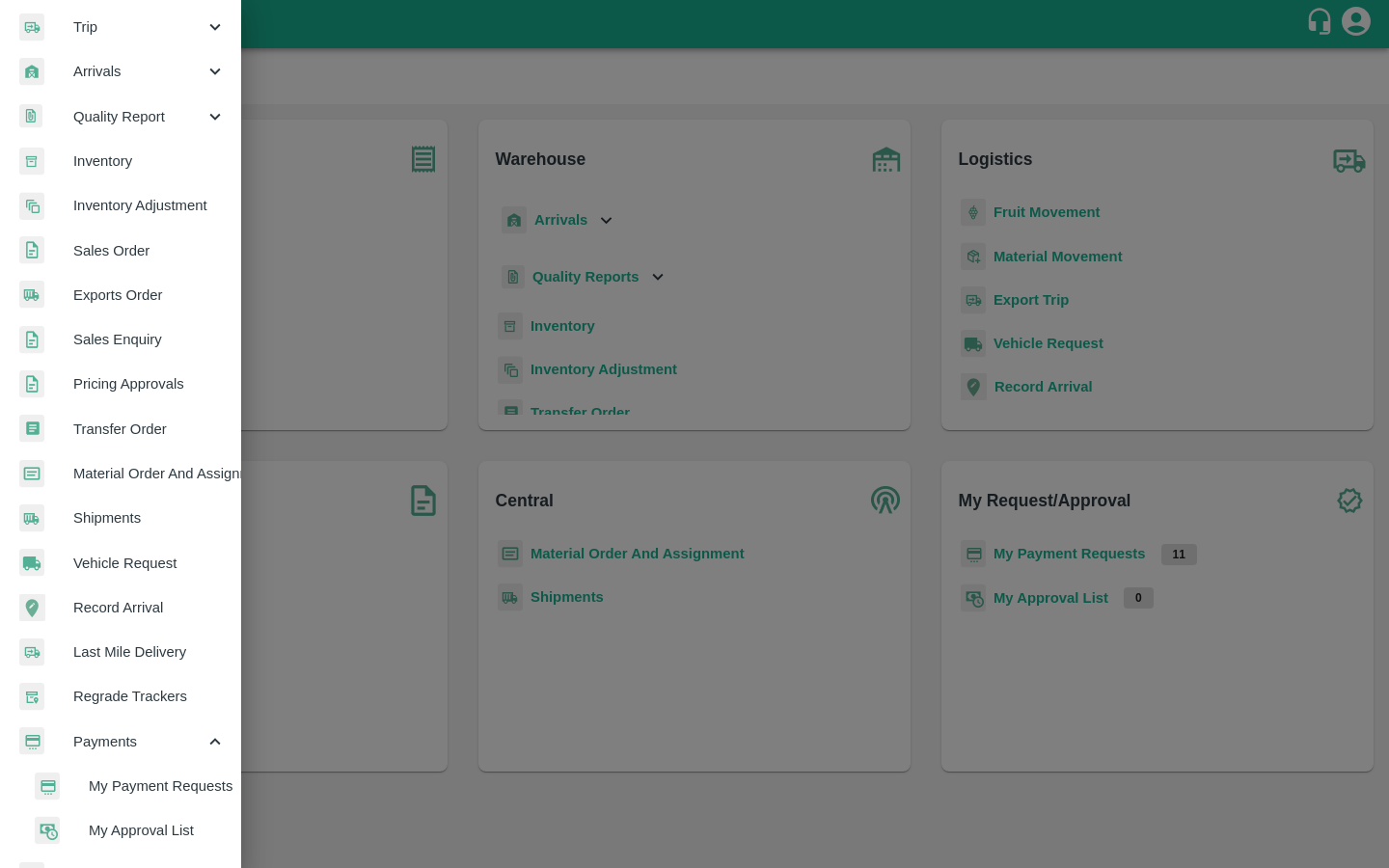 click on "My Payment Requests" at bounding box center (157, 786) 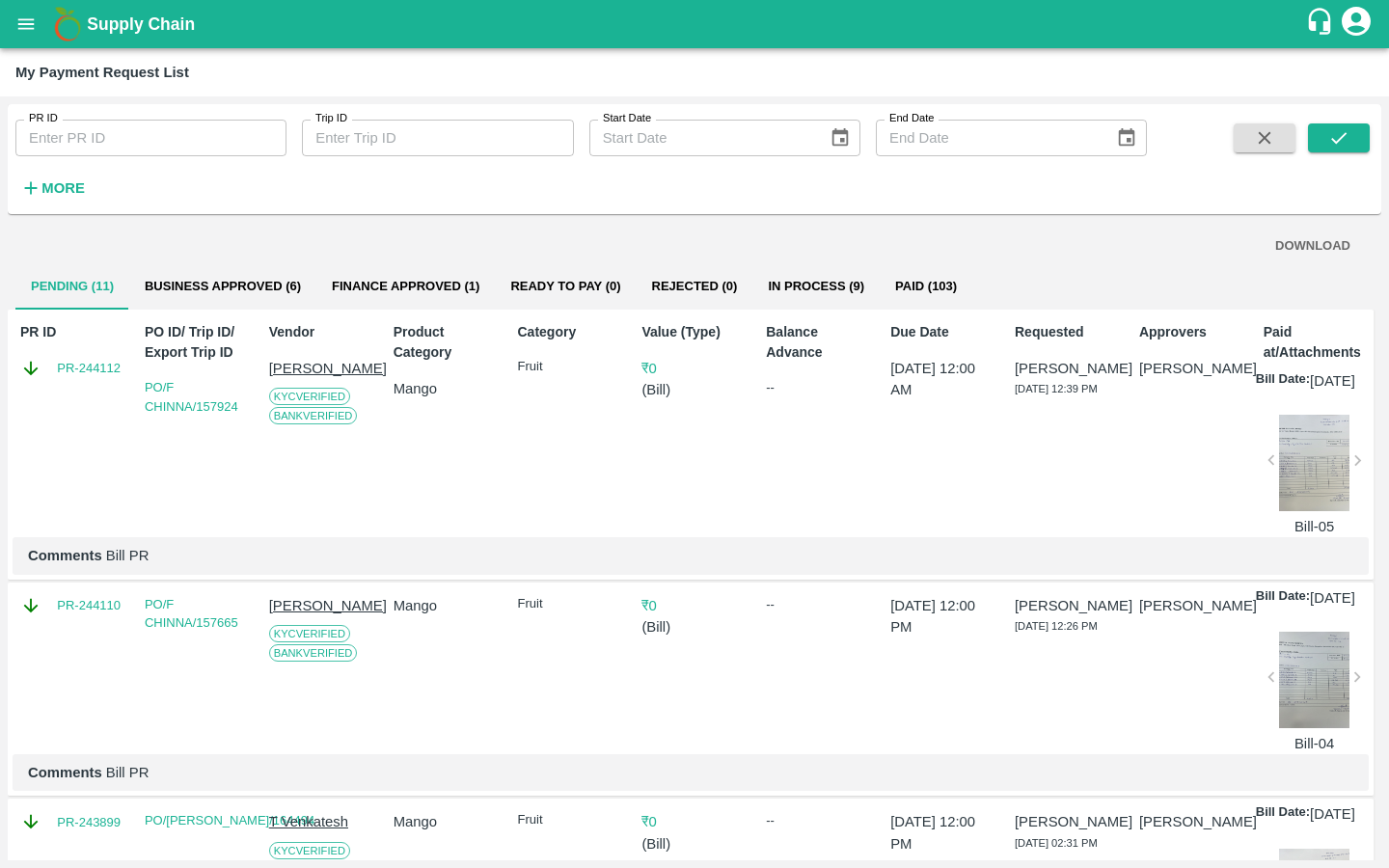 click on "Business Approved (6)" at bounding box center [223, 286] 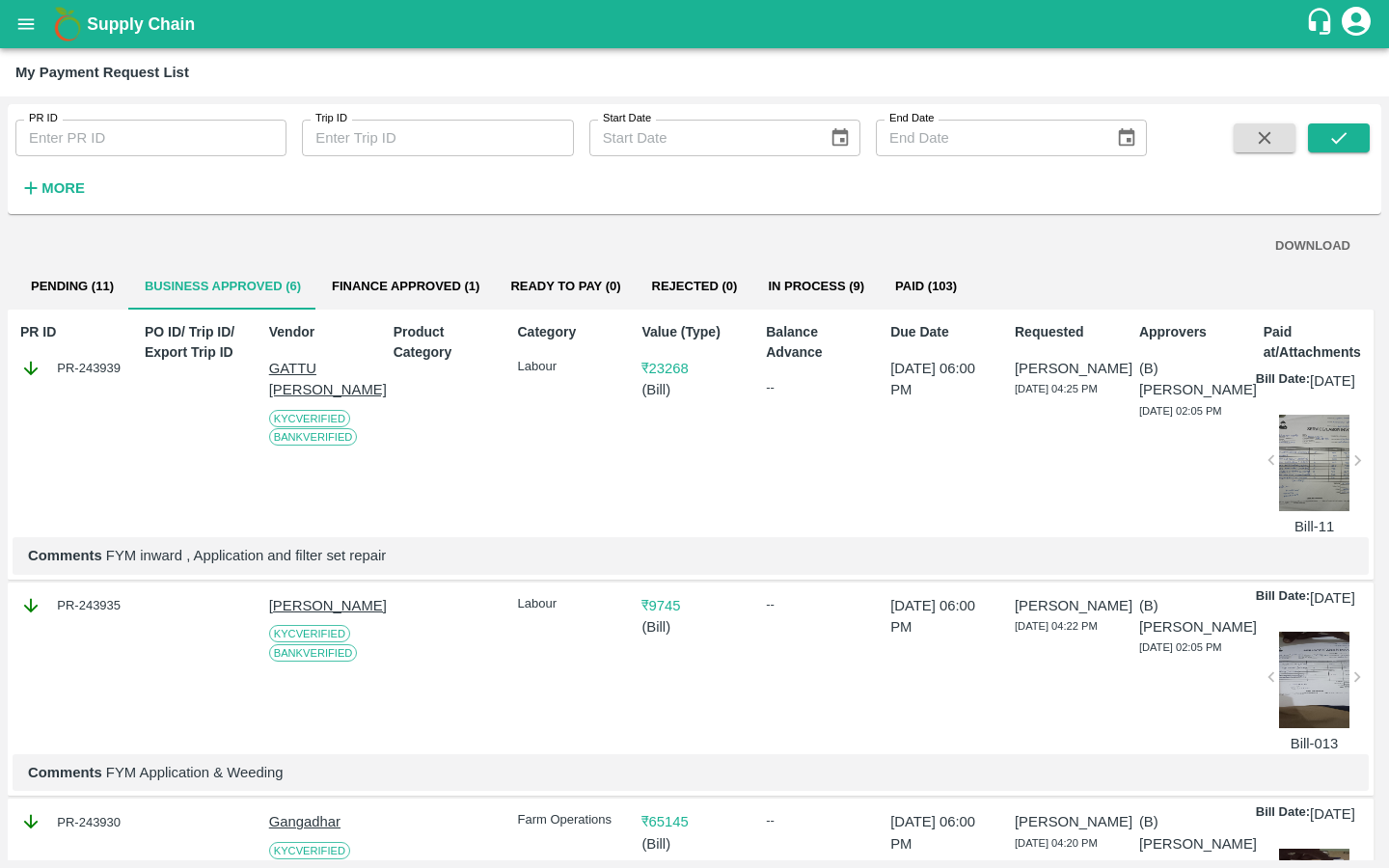 click on "Finance Approved (1)" at bounding box center [405, 286] 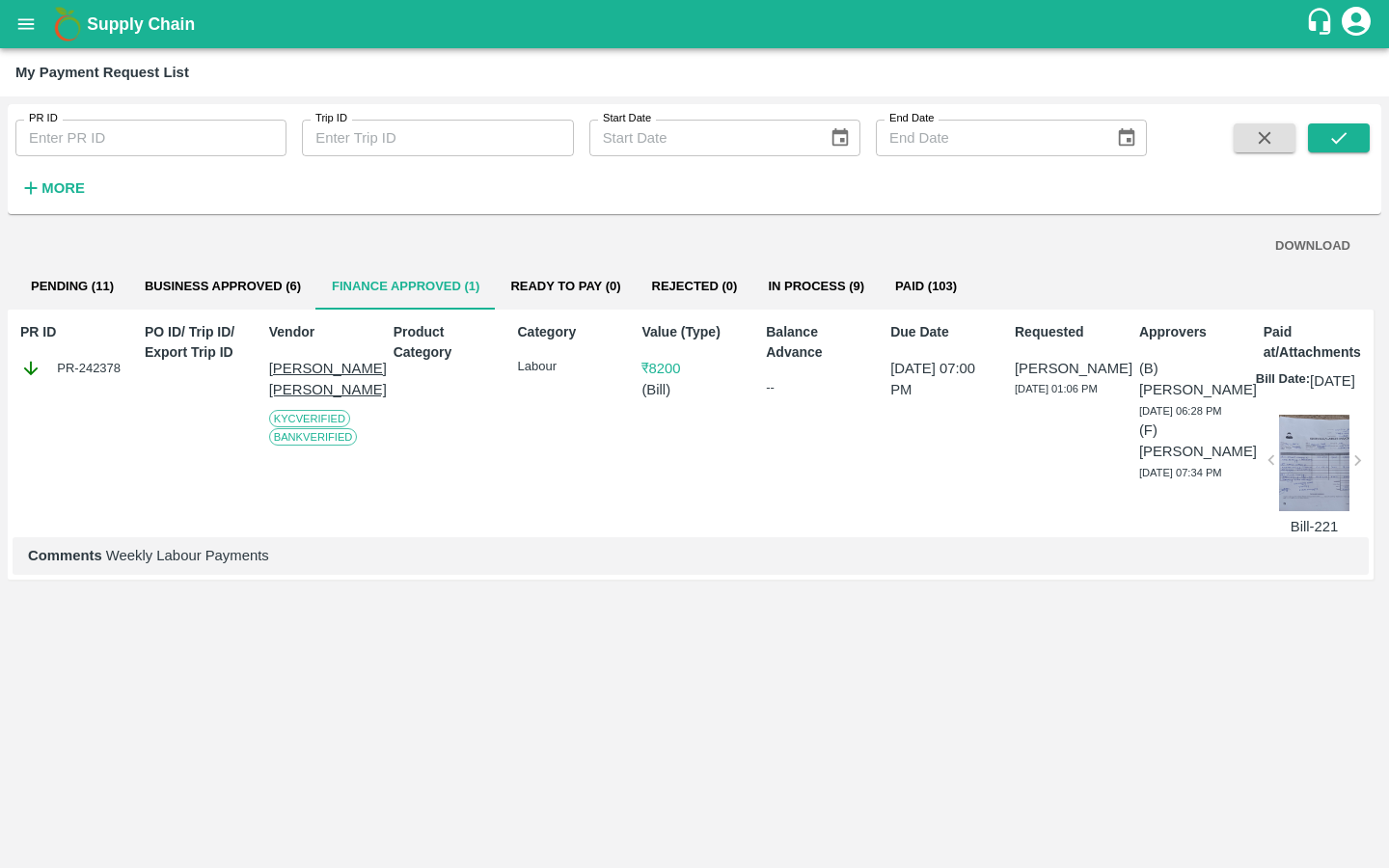 click on "Pending (11)" at bounding box center (72, 286) 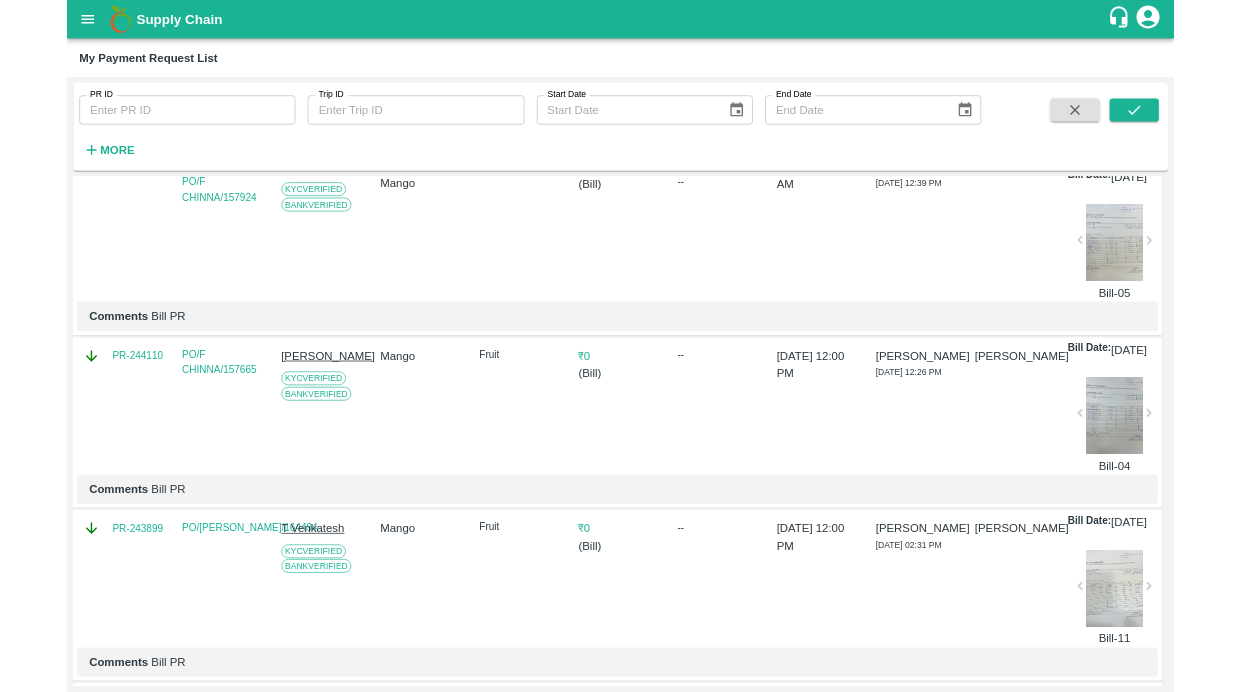scroll, scrollTop: 0, scrollLeft: 0, axis: both 